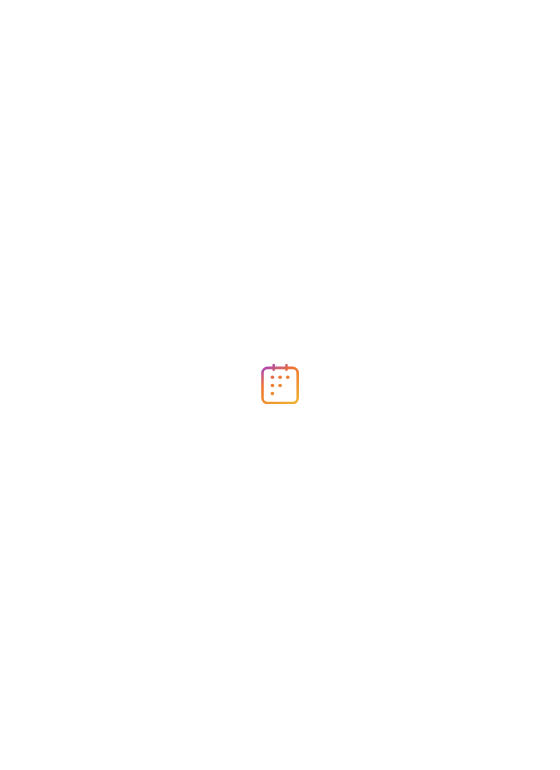 scroll, scrollTop: 0, scrollLeft: 0, axis: both 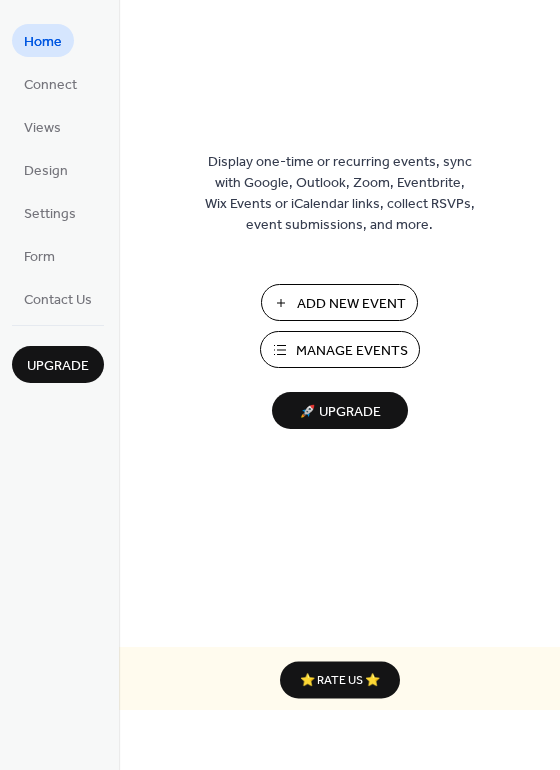 click on "Add New Event" at bounding box center [351, 304] 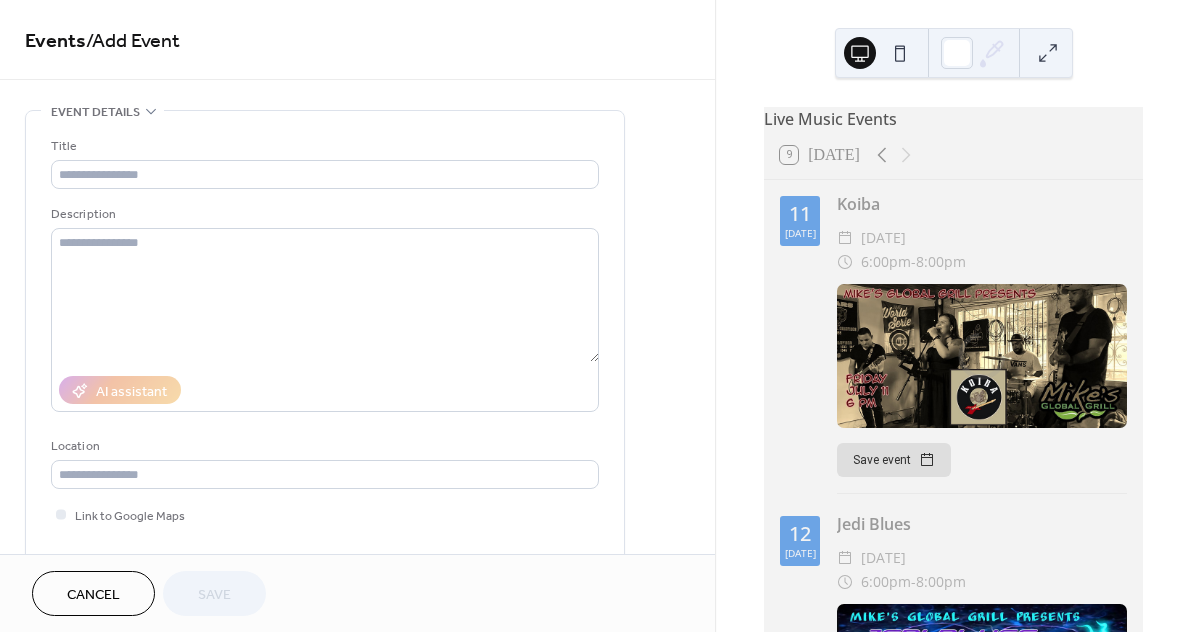 scroll, scrollTop: 0, scrollLeft: 0, axis: both 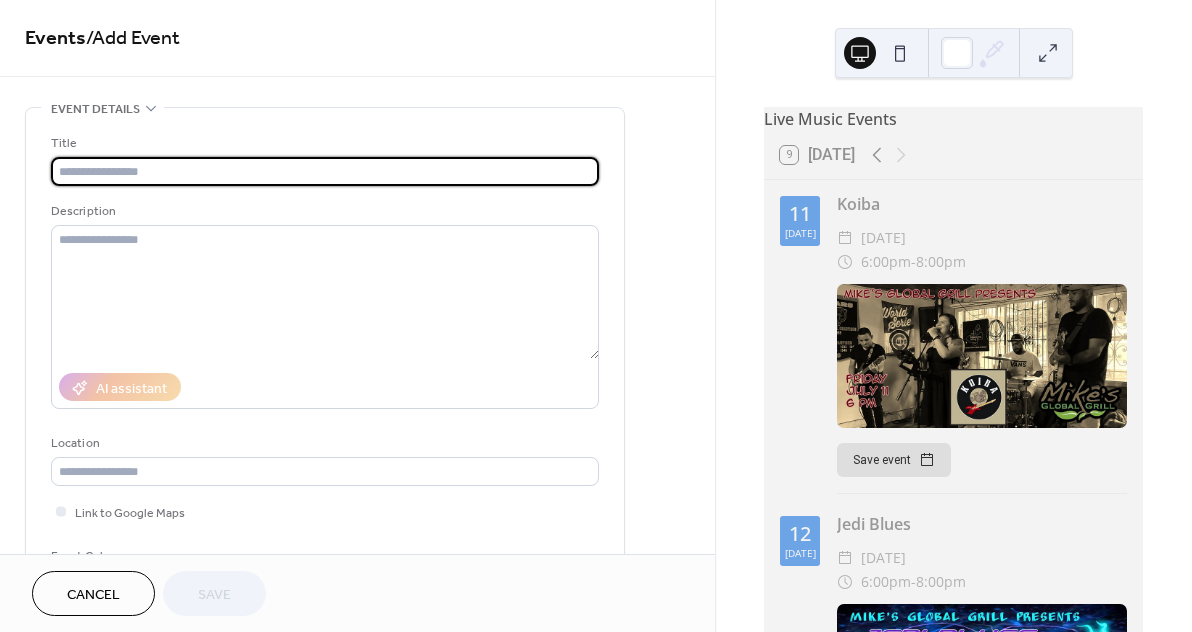 click at bounding box center (325, 171) 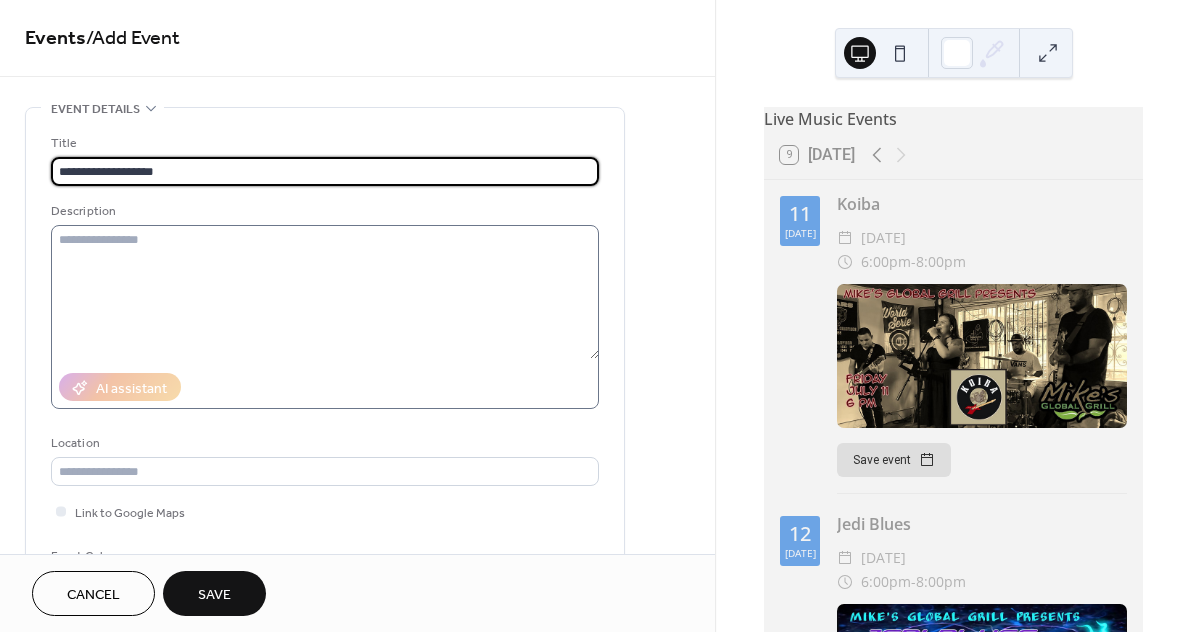 type on "**********" 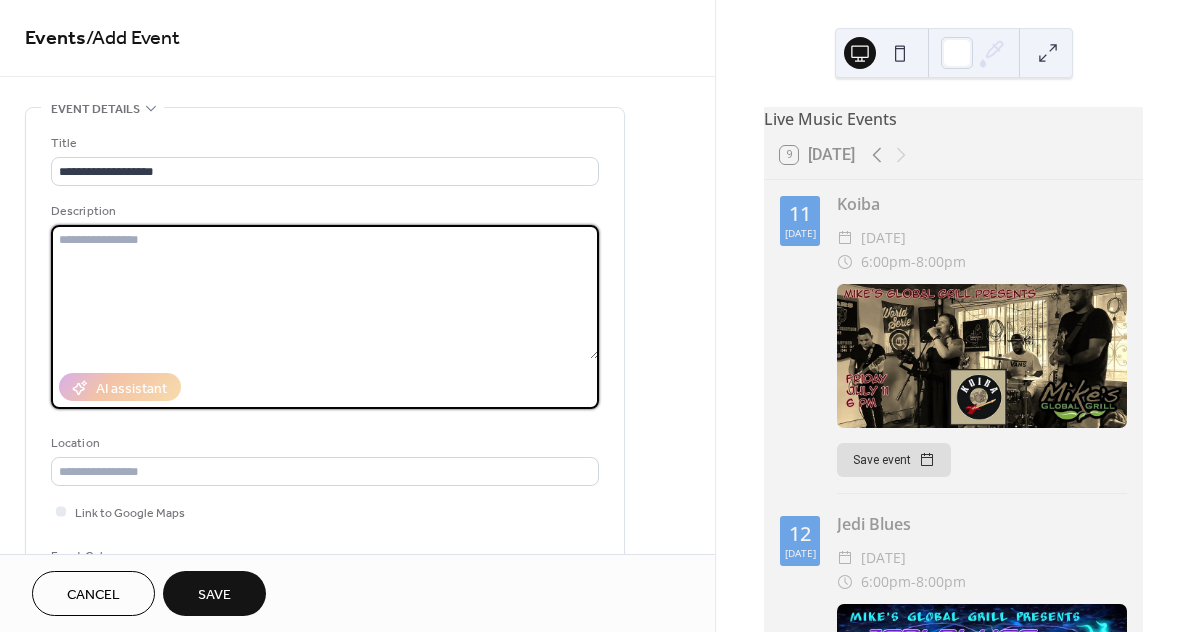 click at bounding box center (325, 292) 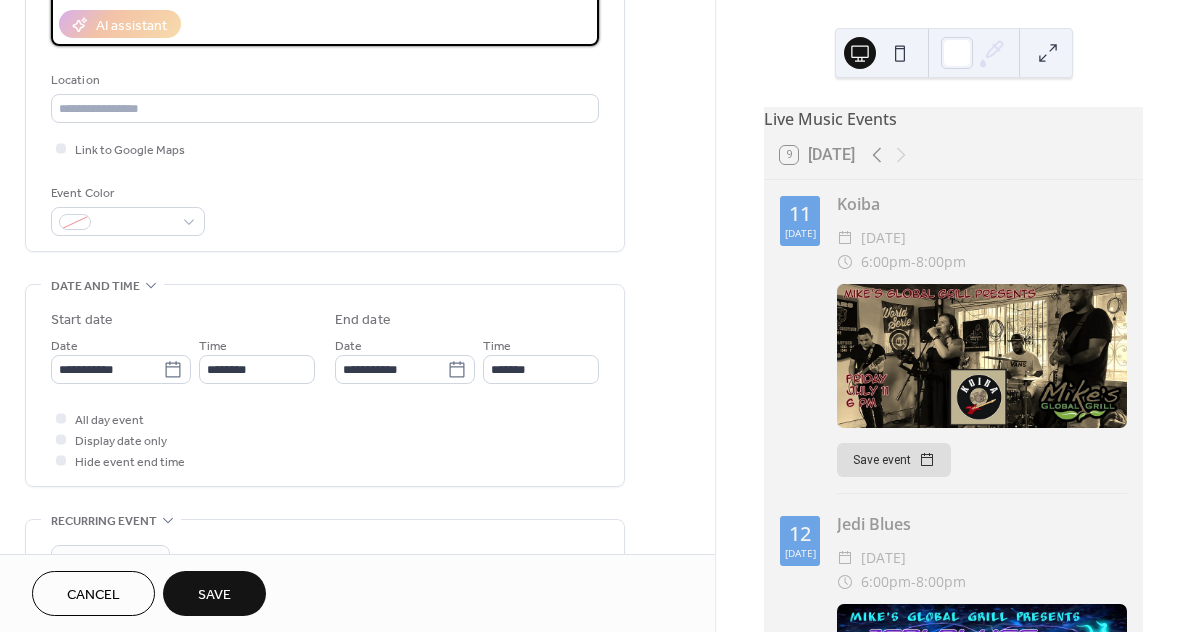 scroll, scrollTop: 378, scrollLeft: 0, axis: vertical 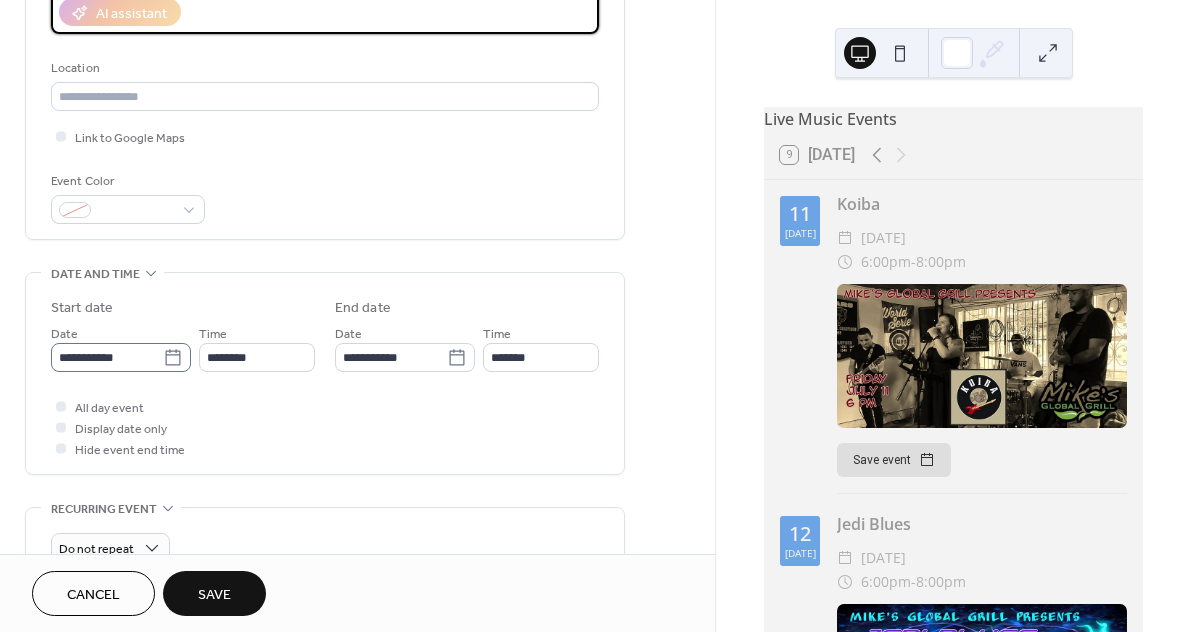 type on "**********" 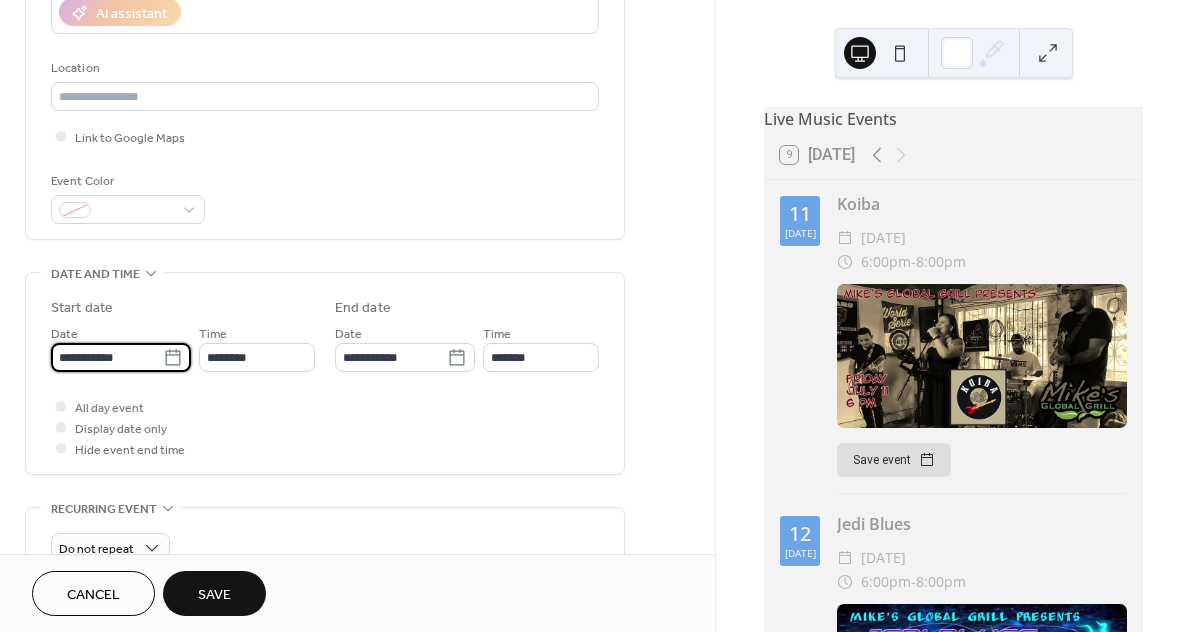 click on "**********" at bounding box center [107, 357] 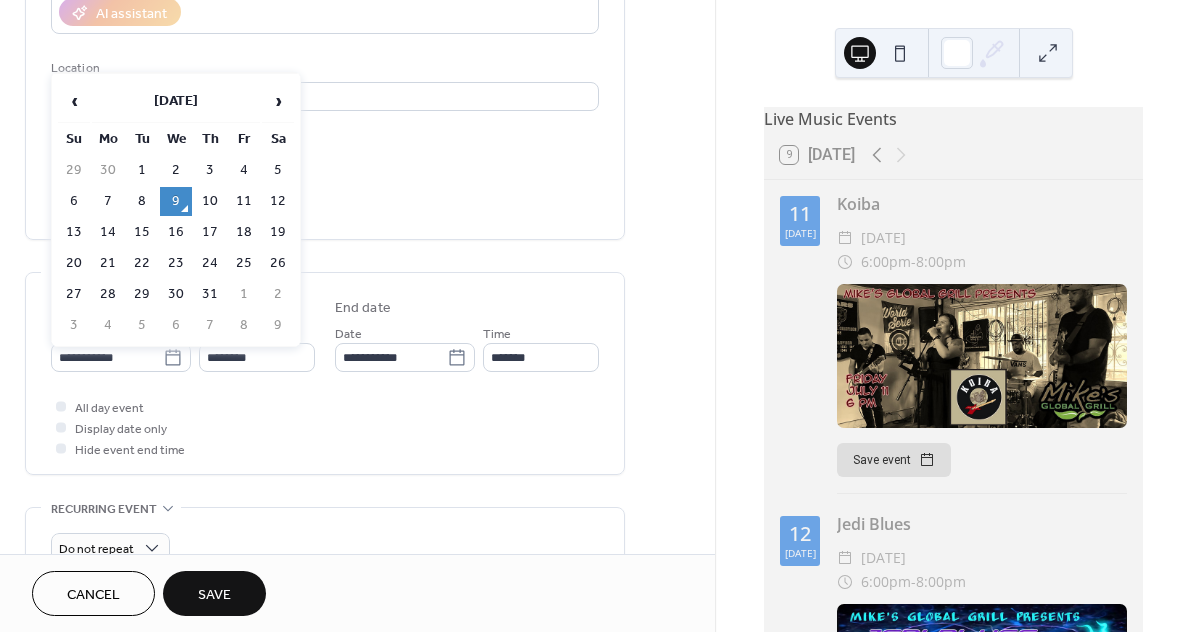 click on "9" at bounding box center (176, 201) 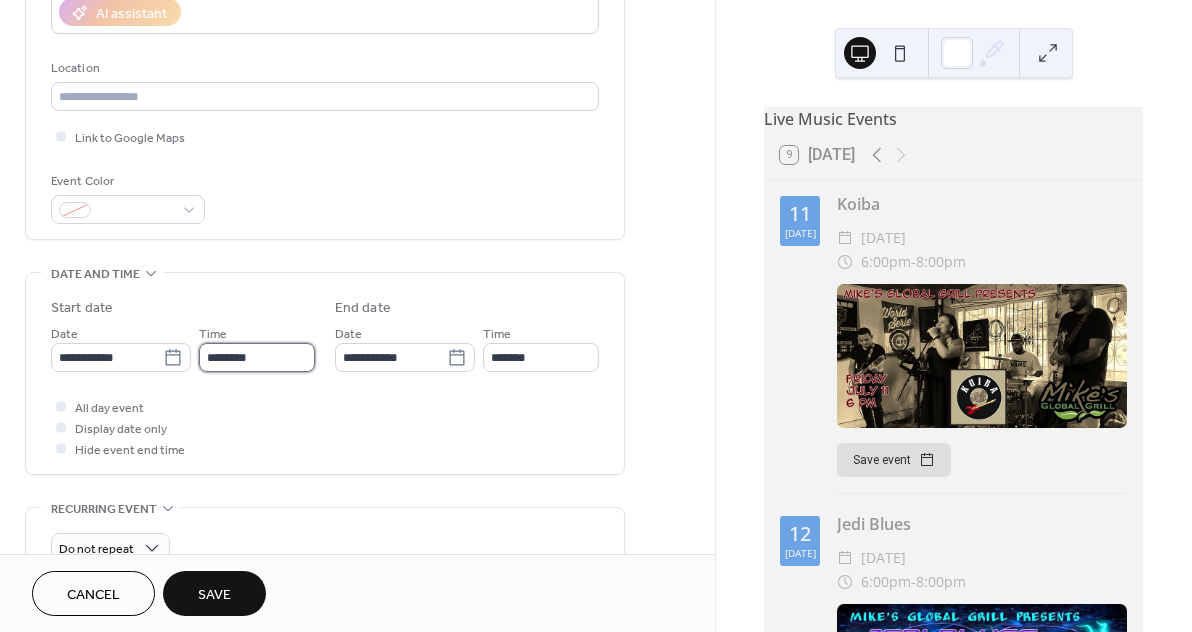 click on "********" at bounding box center (257, 357) 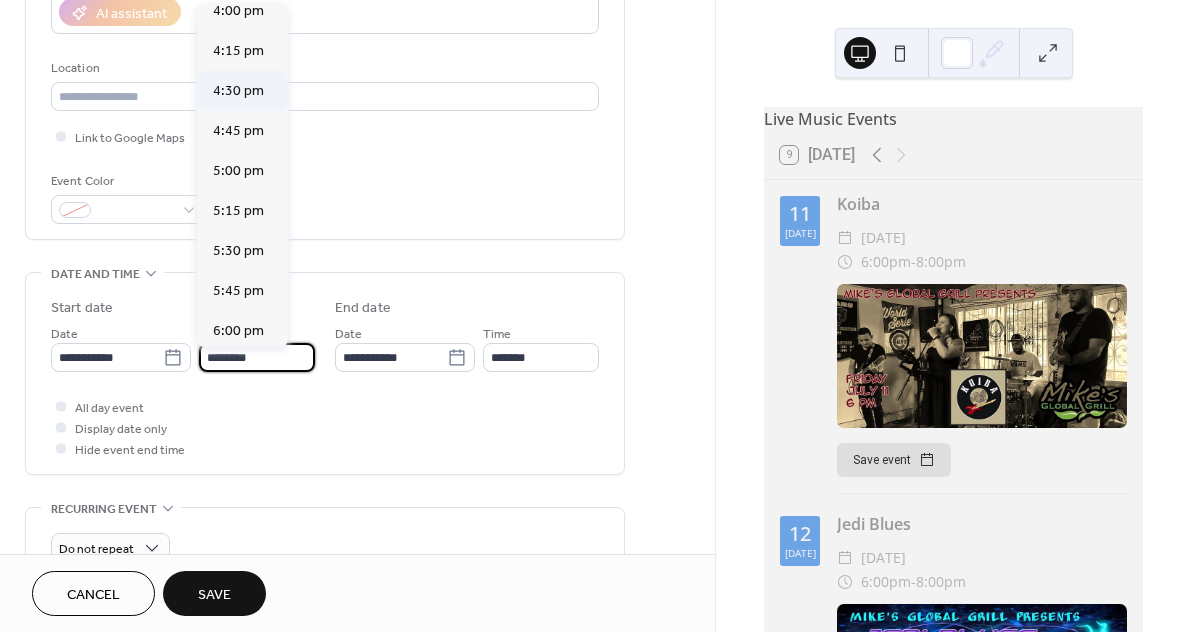 scroll, scrollTop: 2577, scrollLeft: 0, axis: vertical 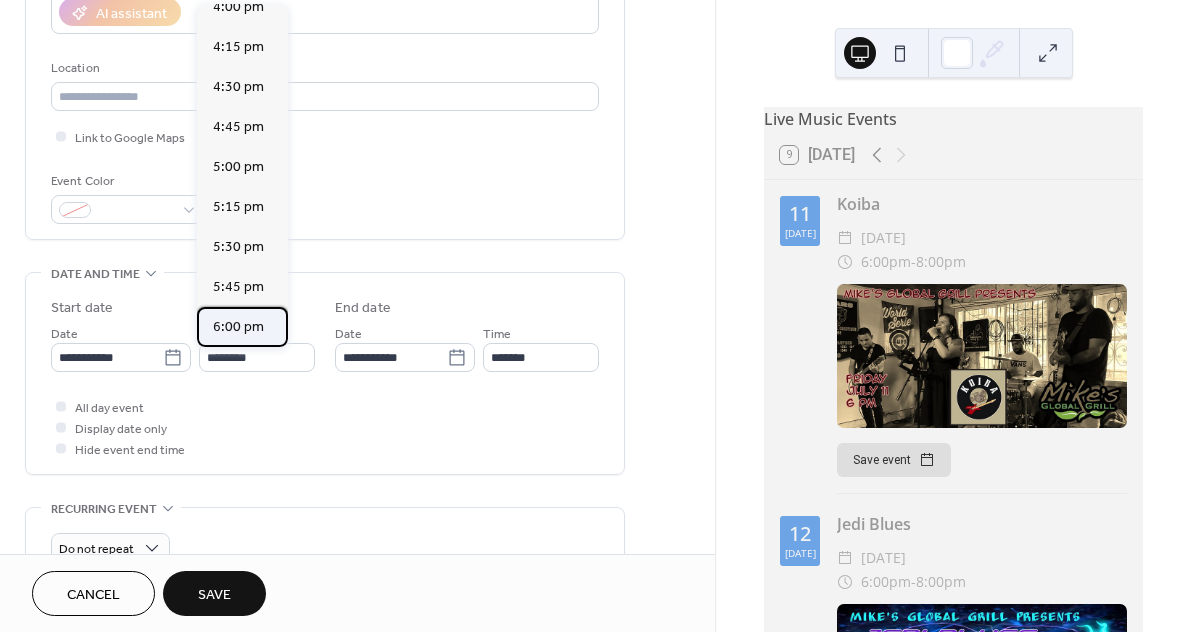 click on "6:00 pm" at bounding box center (238, 327) 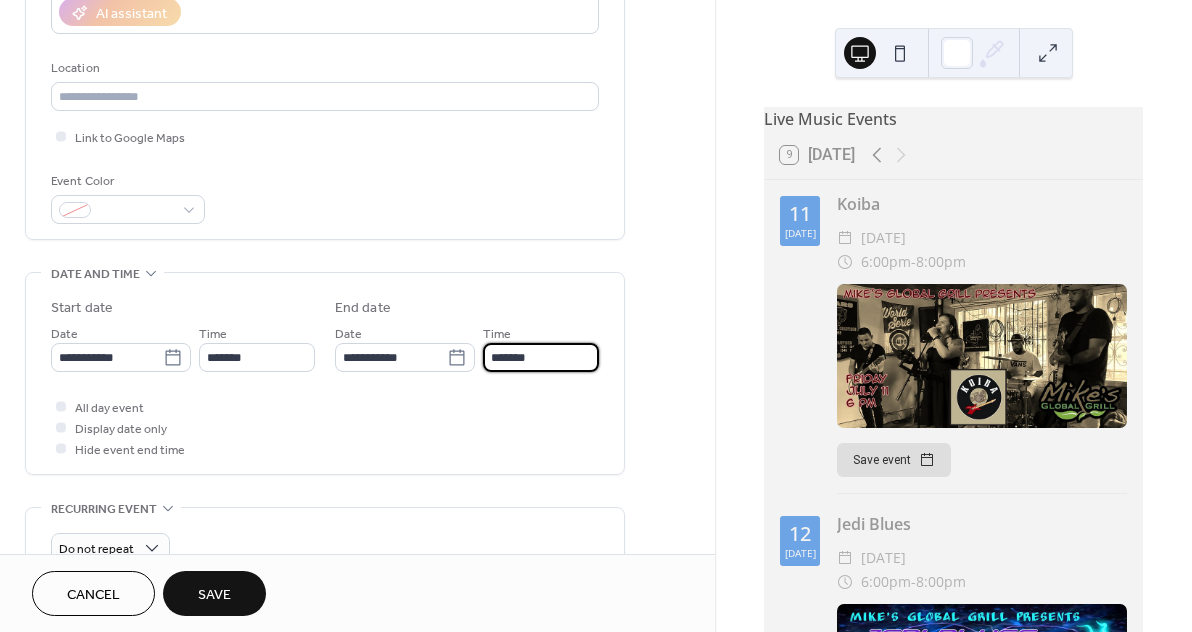 click on "*******" at bounding box center (541, 357) 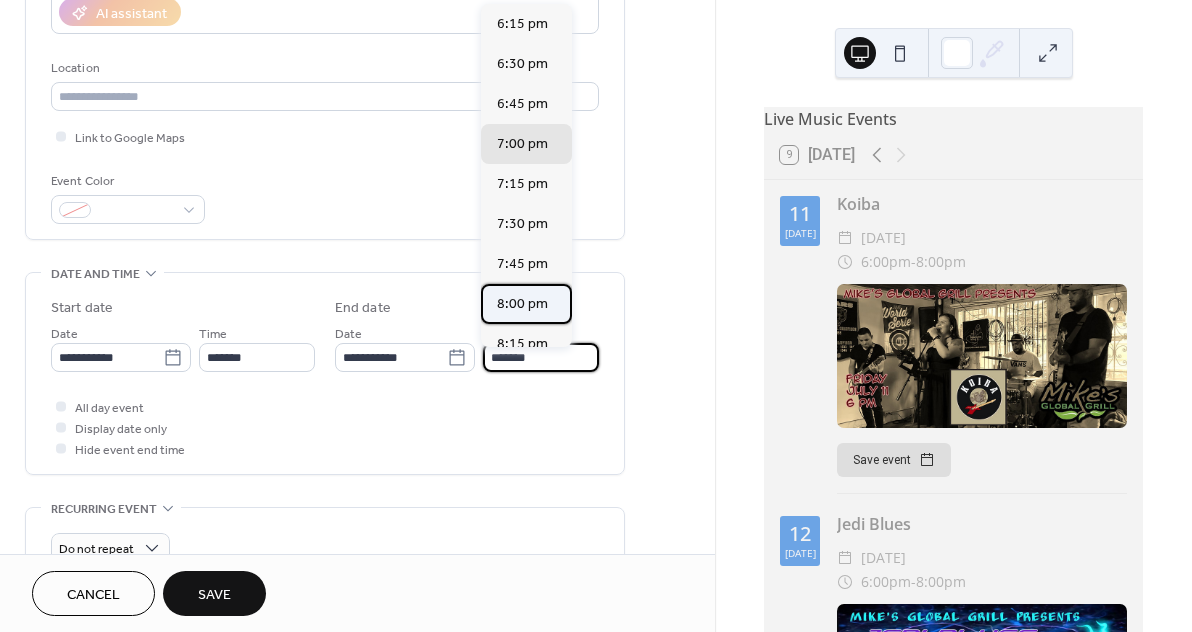 click on "8:00 pm" at bounding box center [522, 304] 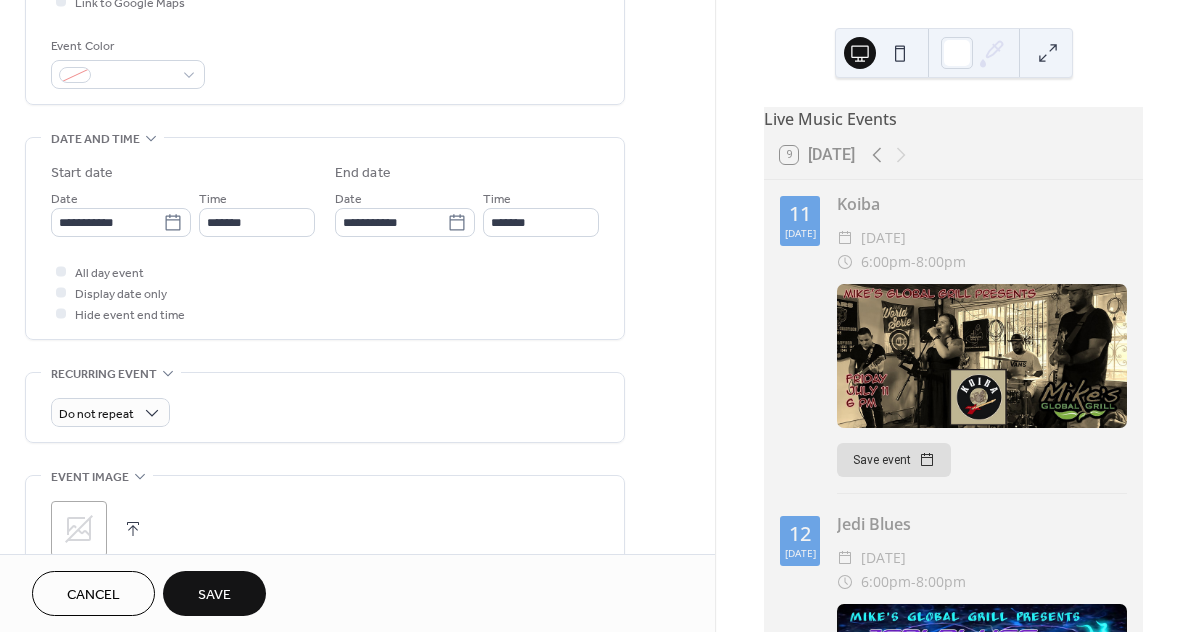 scroll, scrollTop: 518, scrollLeft: 0, axis: vertical 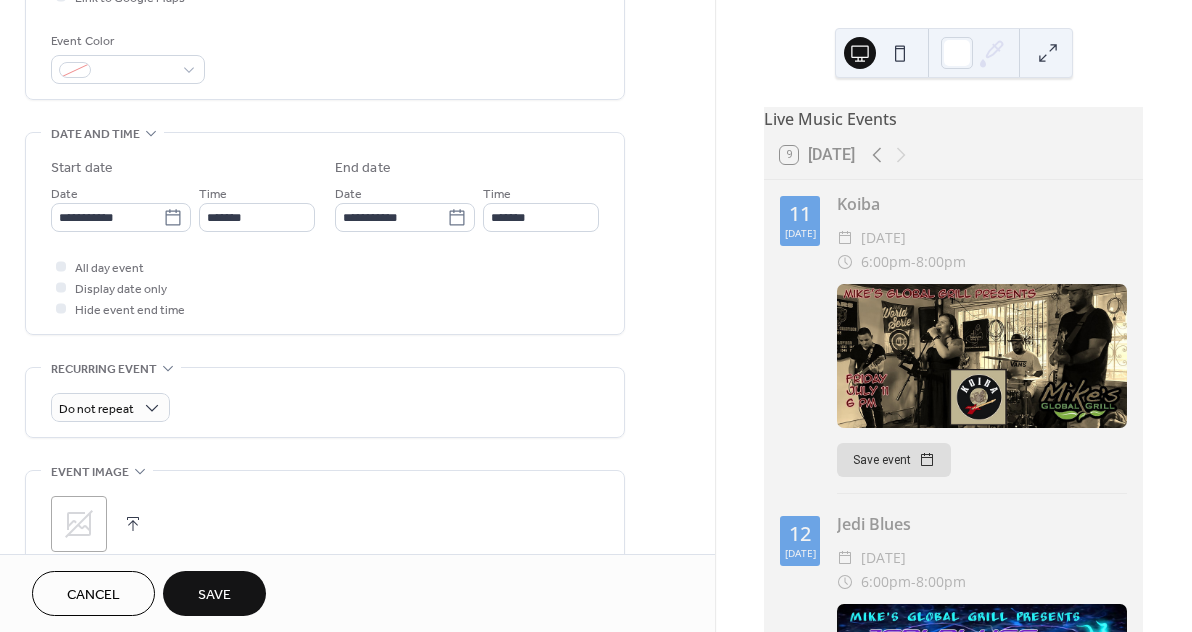 click at bounding box center (133, 524) 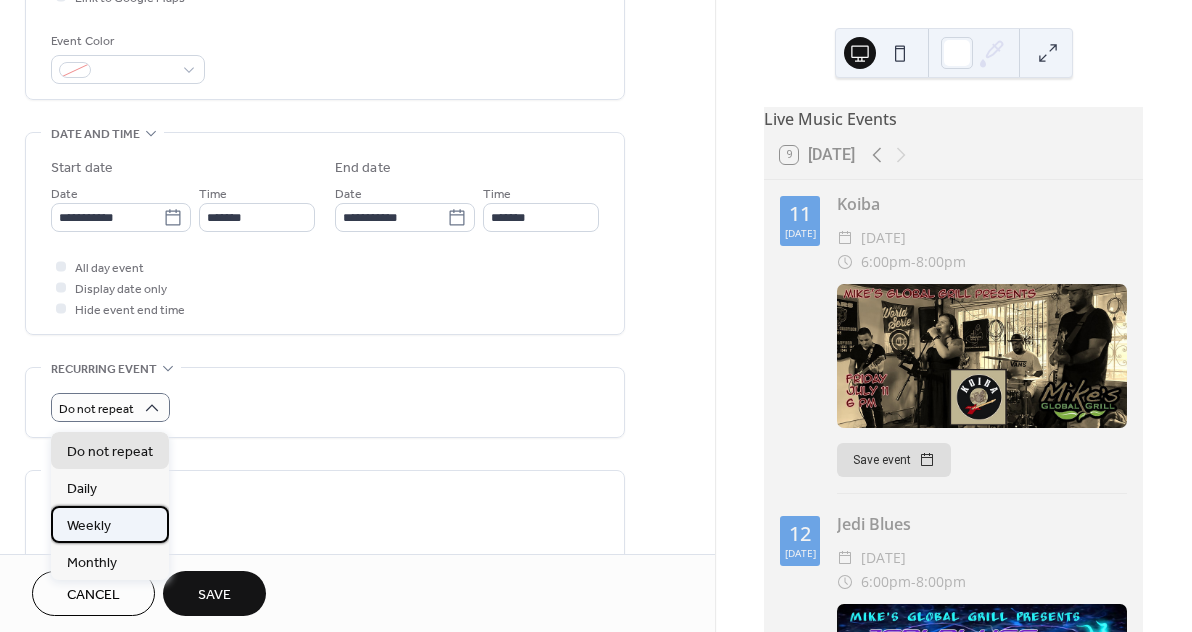 click on "Weekly" at bounding box center [110, 524] 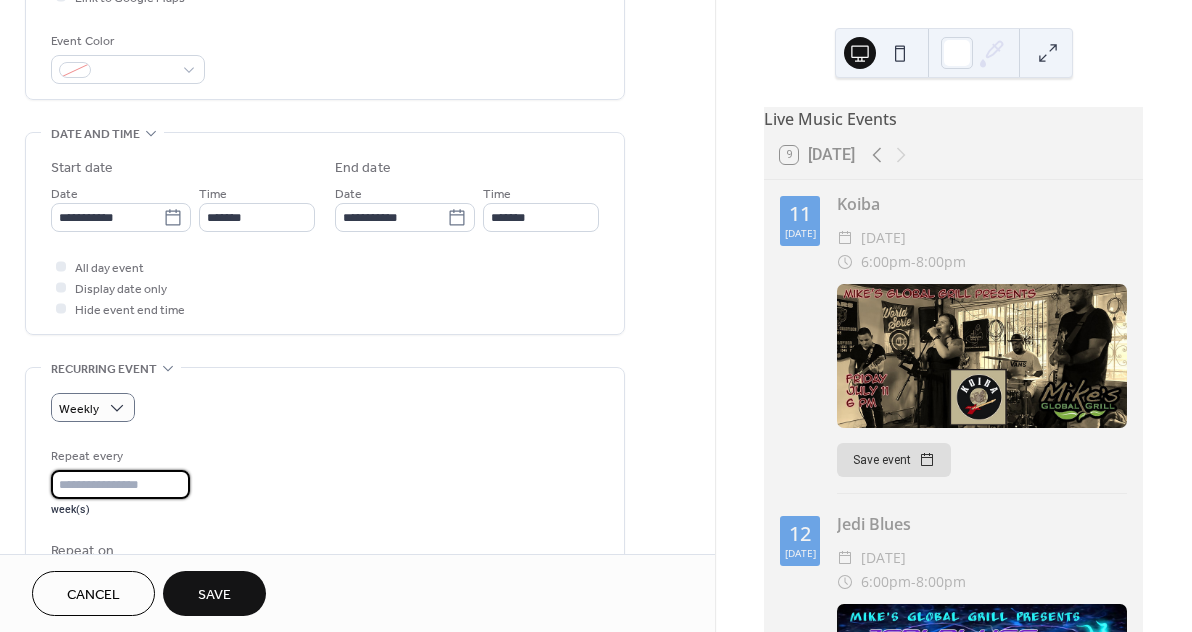 click on "*" at bounding box center (120, 484) 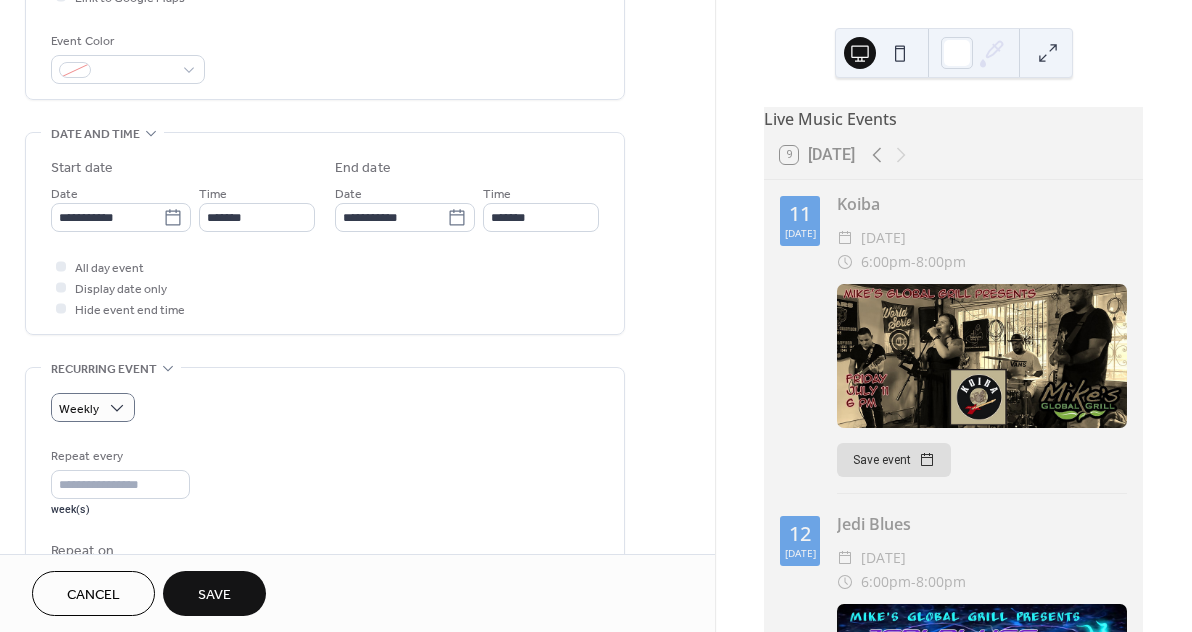 click on "Save" at bounding box center (214, 593) 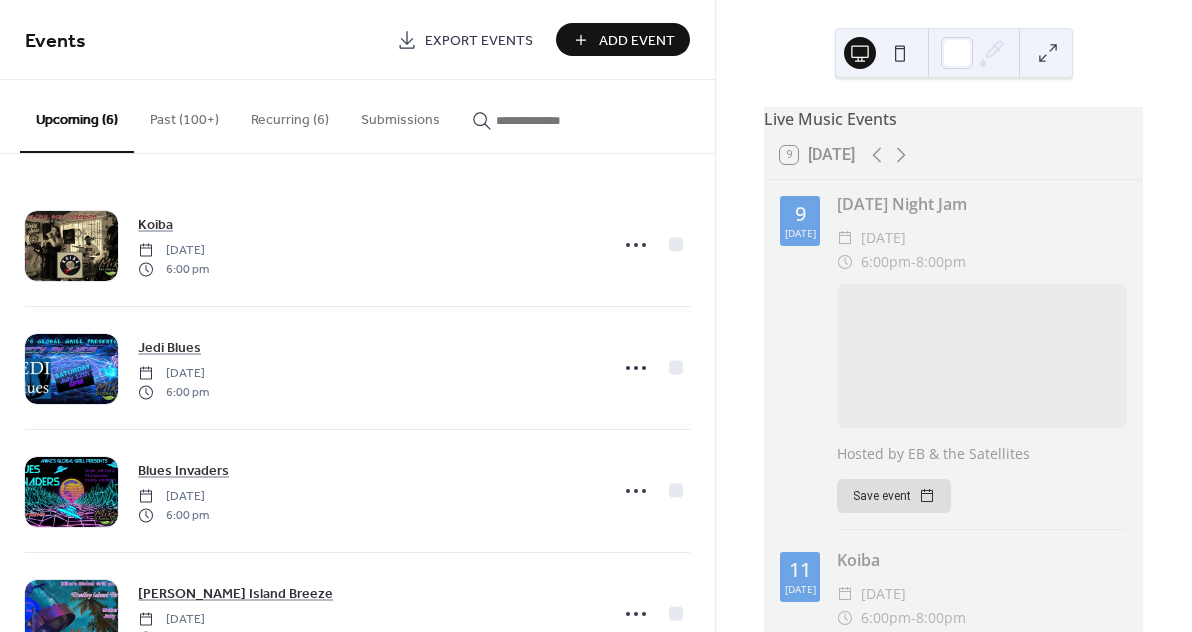 scroll, scrollTop: 0, scrollLeft: 0, axis: both 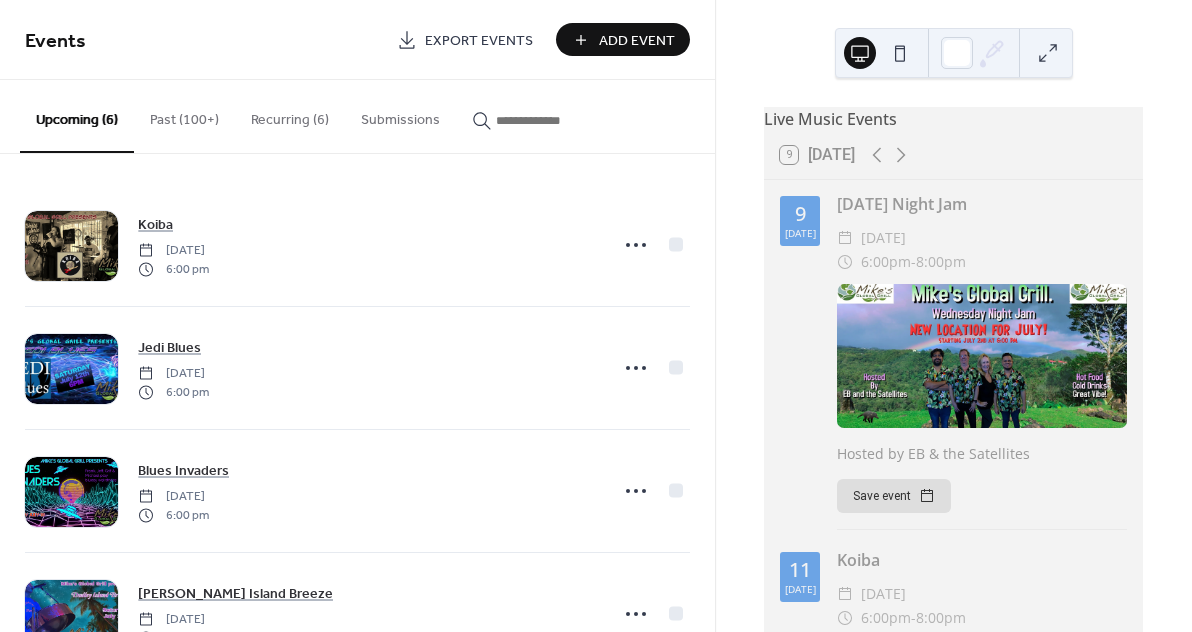 click on "Recurring  (6)" at bounding box center (290, 115) 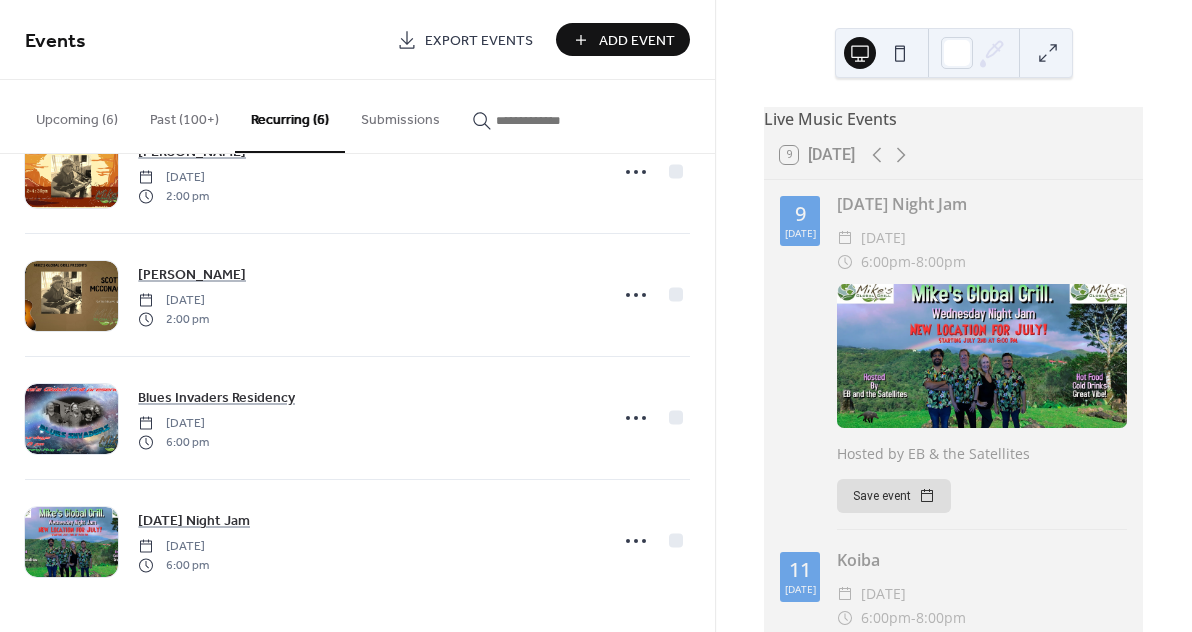 scroll, scrollTop: 319, scrollLeft: 0, axis: vertical 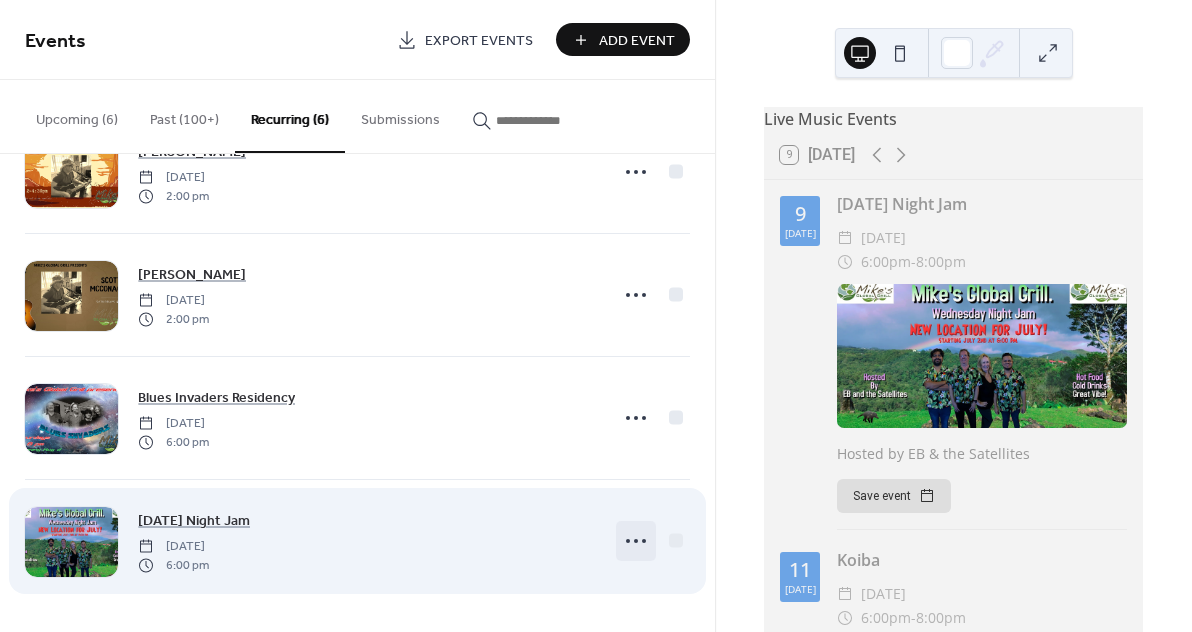 click 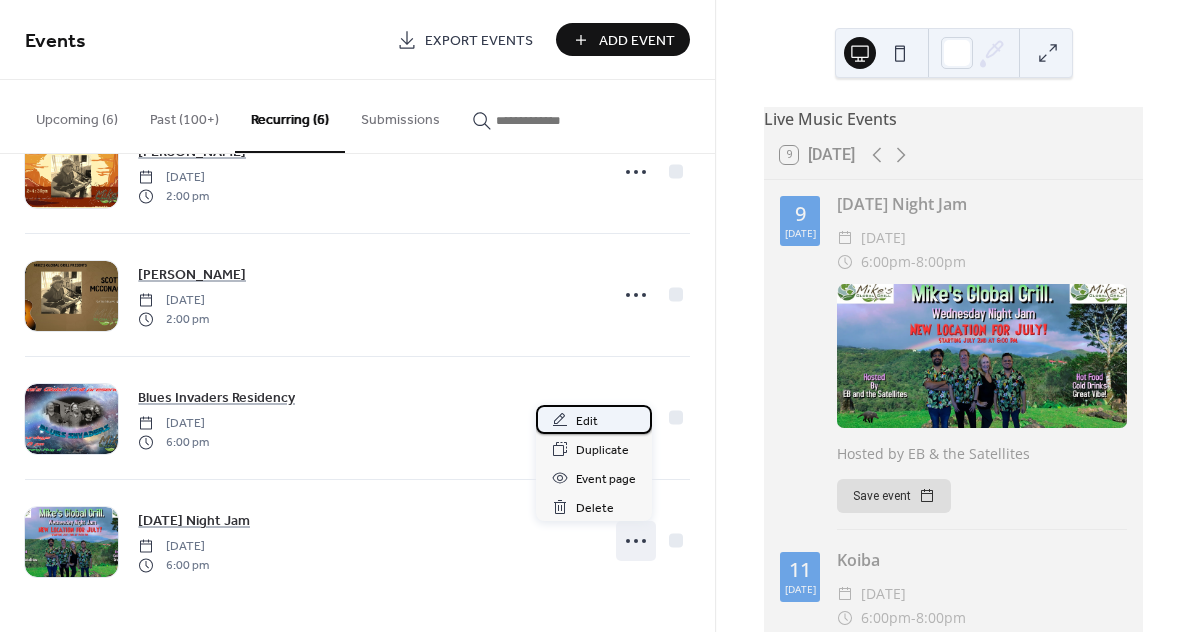 click on "Edit" at bounding box center [587, 421] 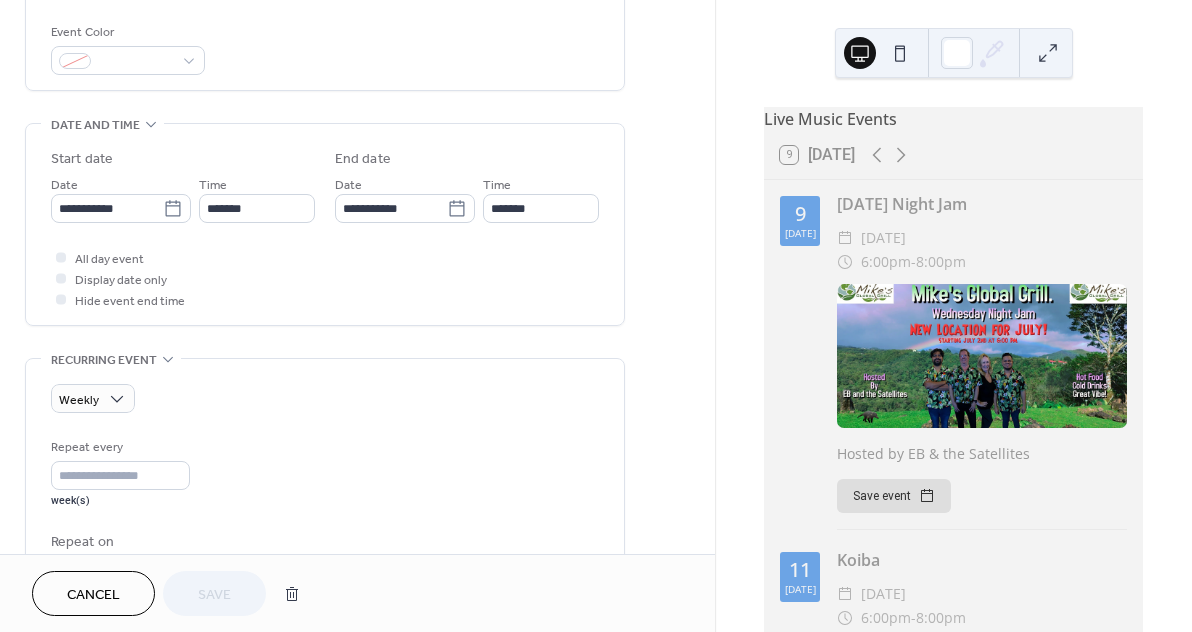 scroll, scrollTop: 554, scrollLeft: 0, axis: vertical 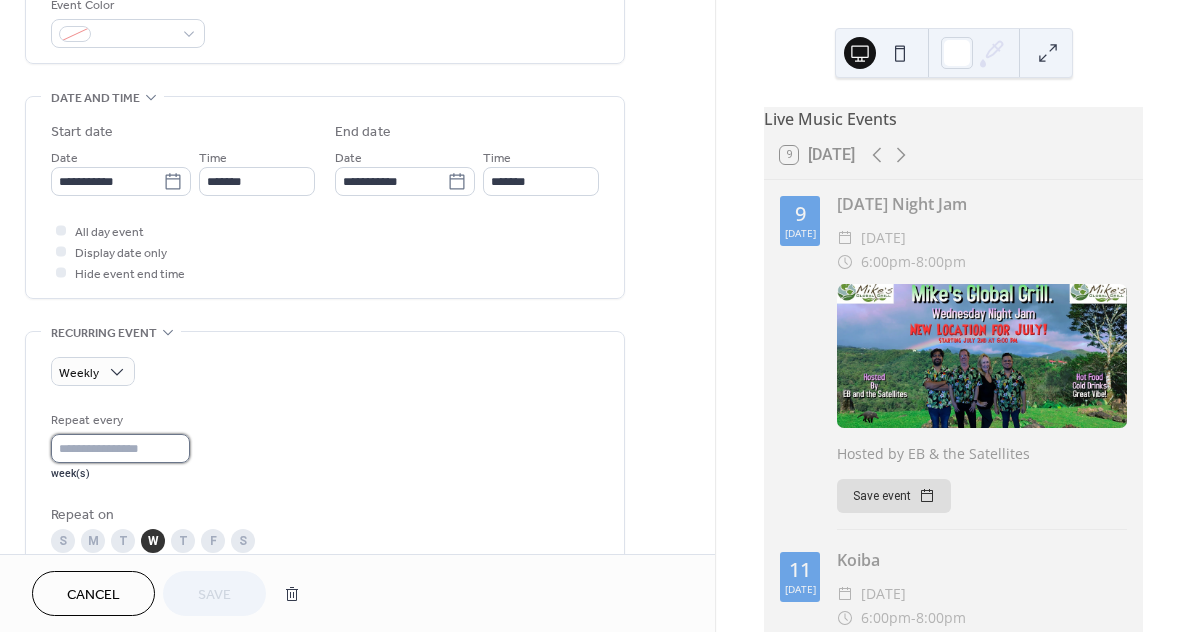 click on "*" at bounding box center [120, 448] 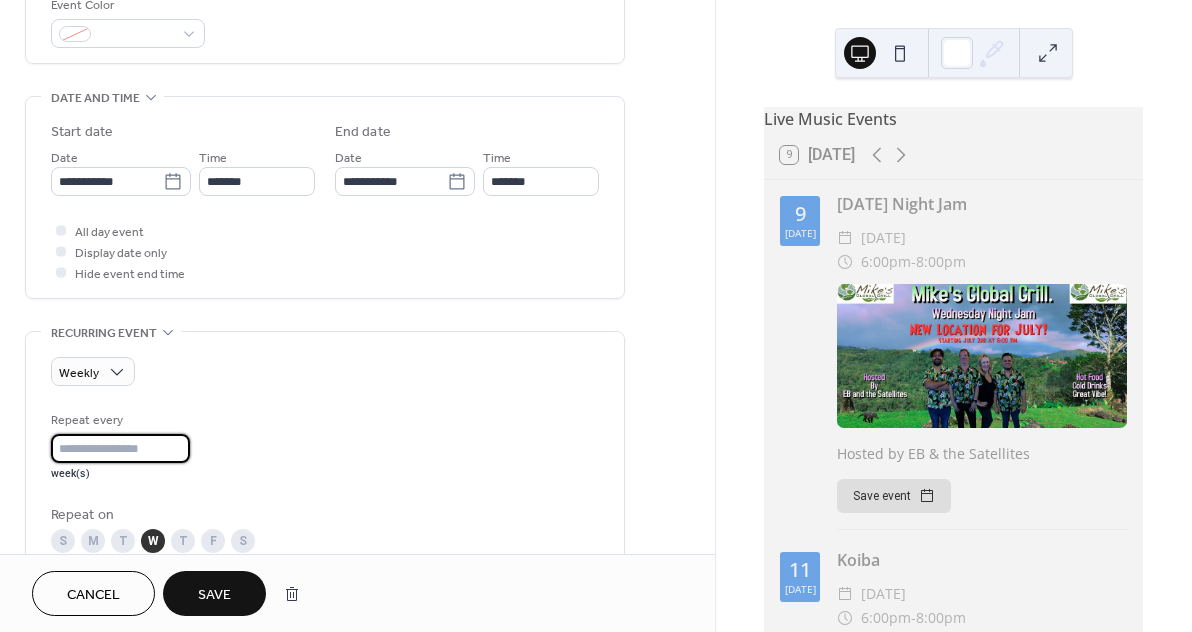 click on "*" at bounding box center [120, 448] 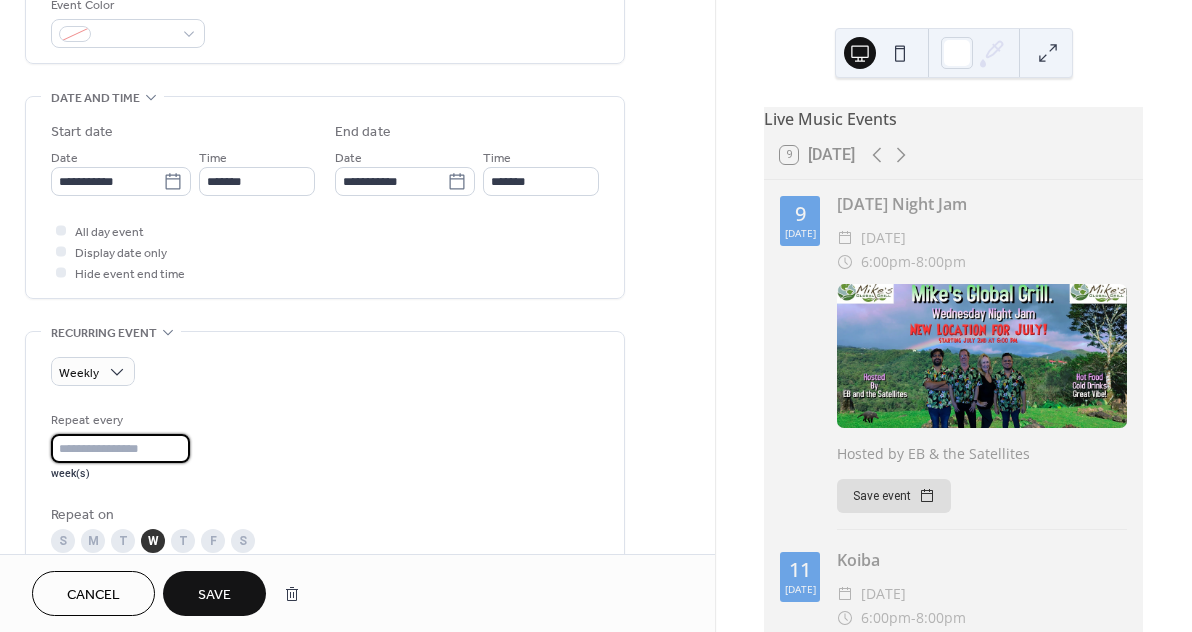 click on "*" at bounding box center (120, 448) 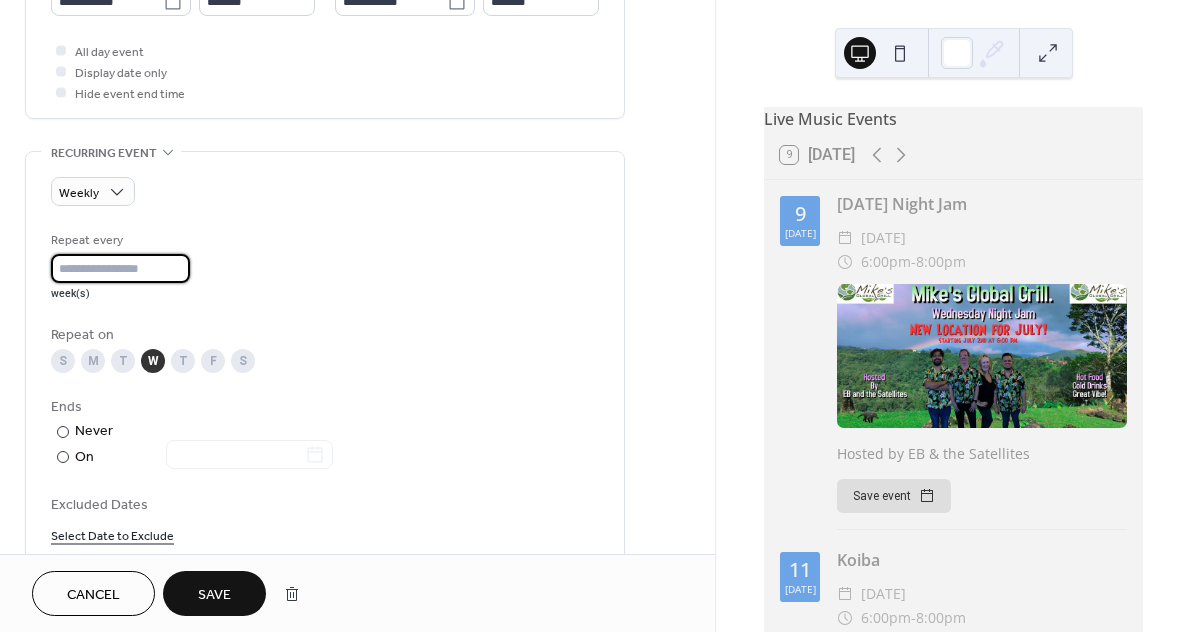 scroll, scrollTop: 763, scrollLeft: 0, axis: vertical 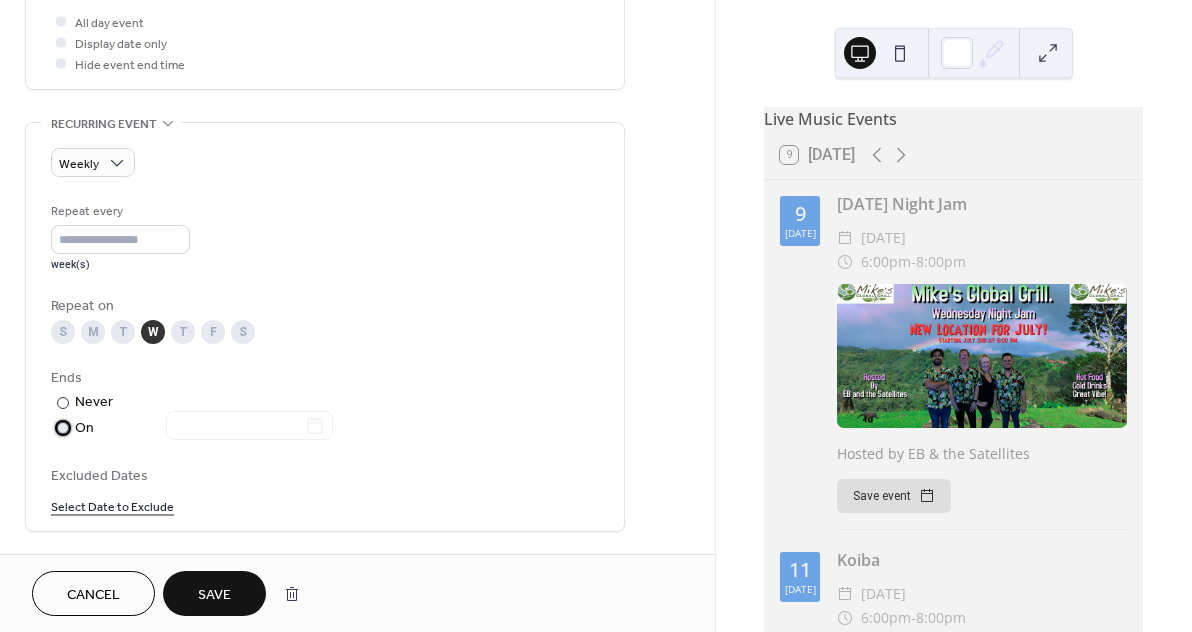click at bounding box center [63, 428] 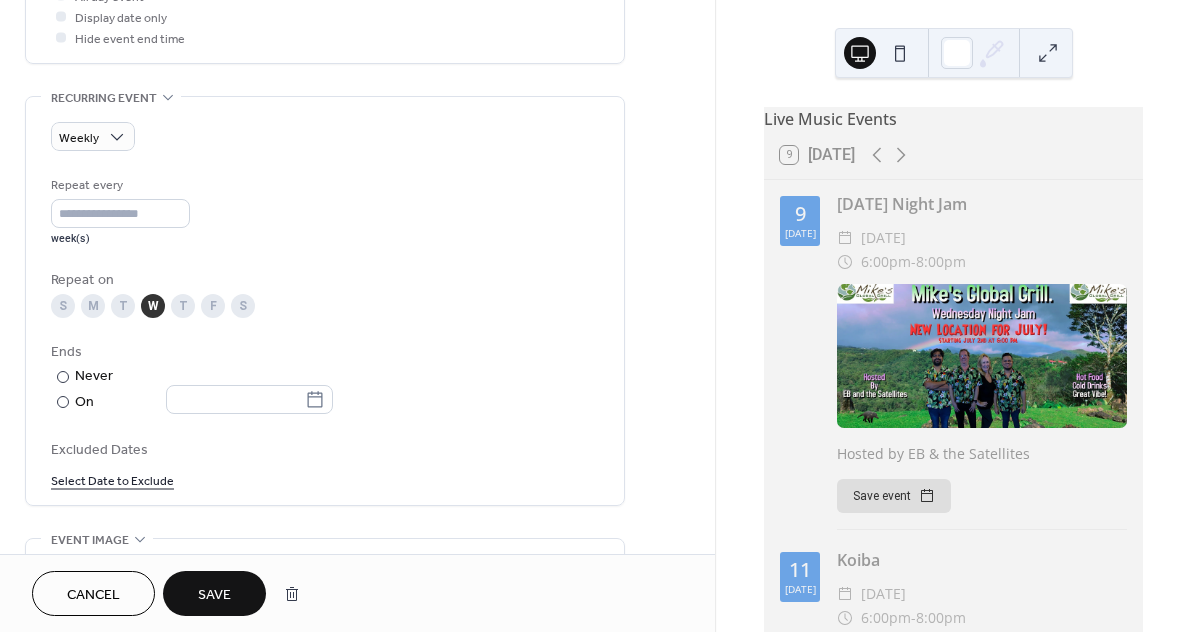 scroll, scrollTop: 796, scrollLeft: 0, axis: vertical 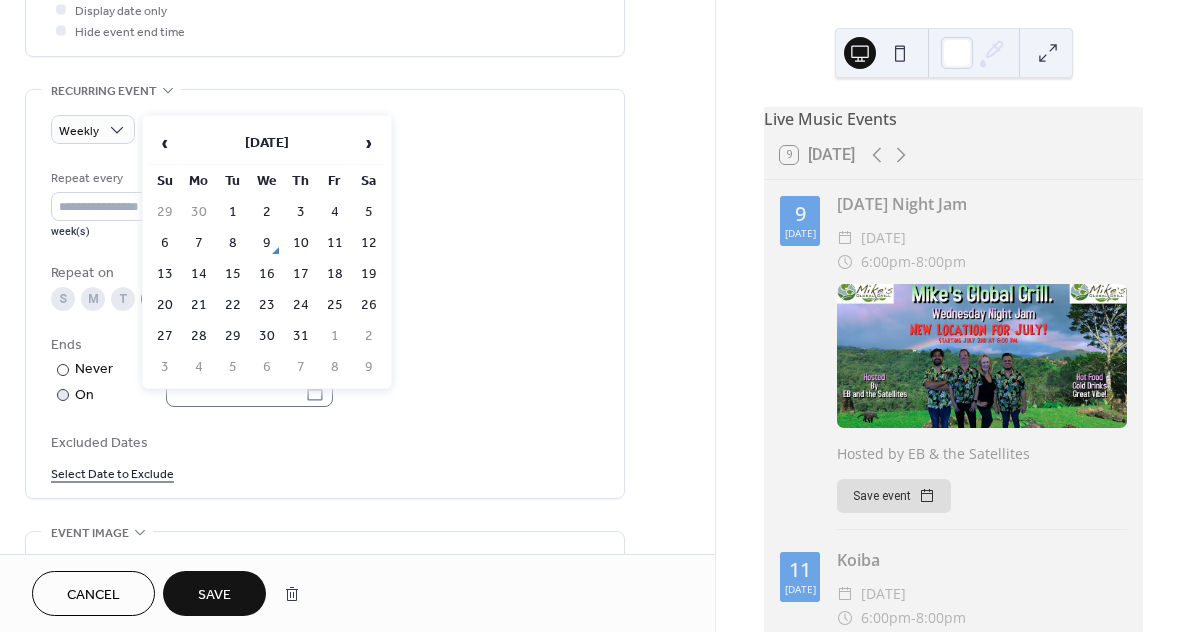 click 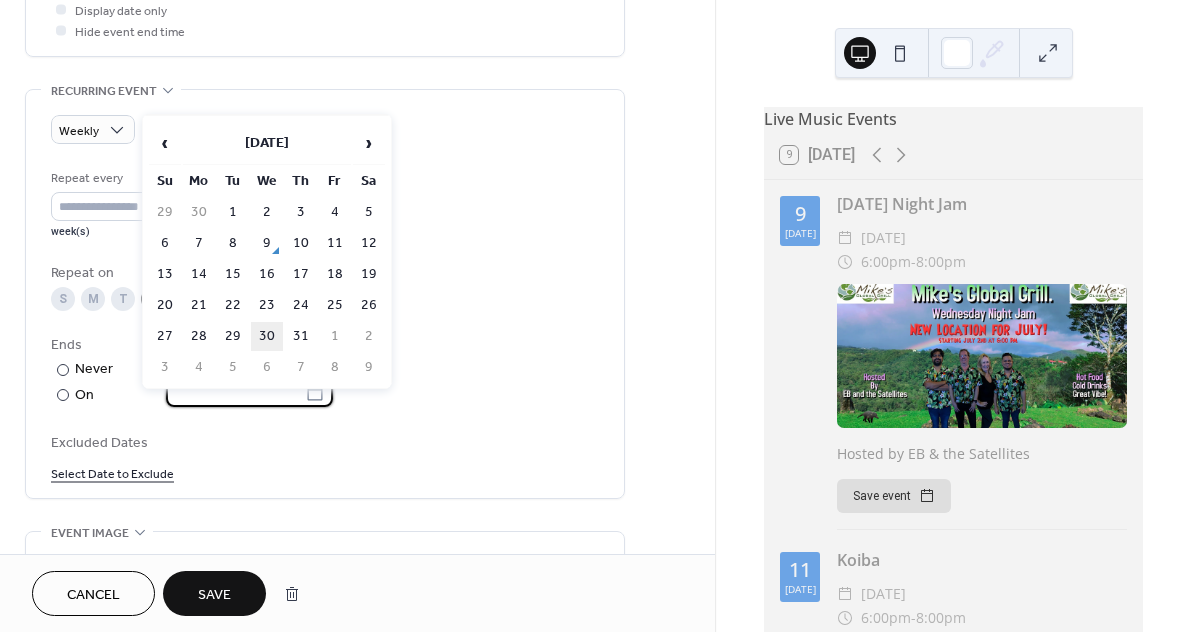 click on "30" at bounding box center [267, 336] 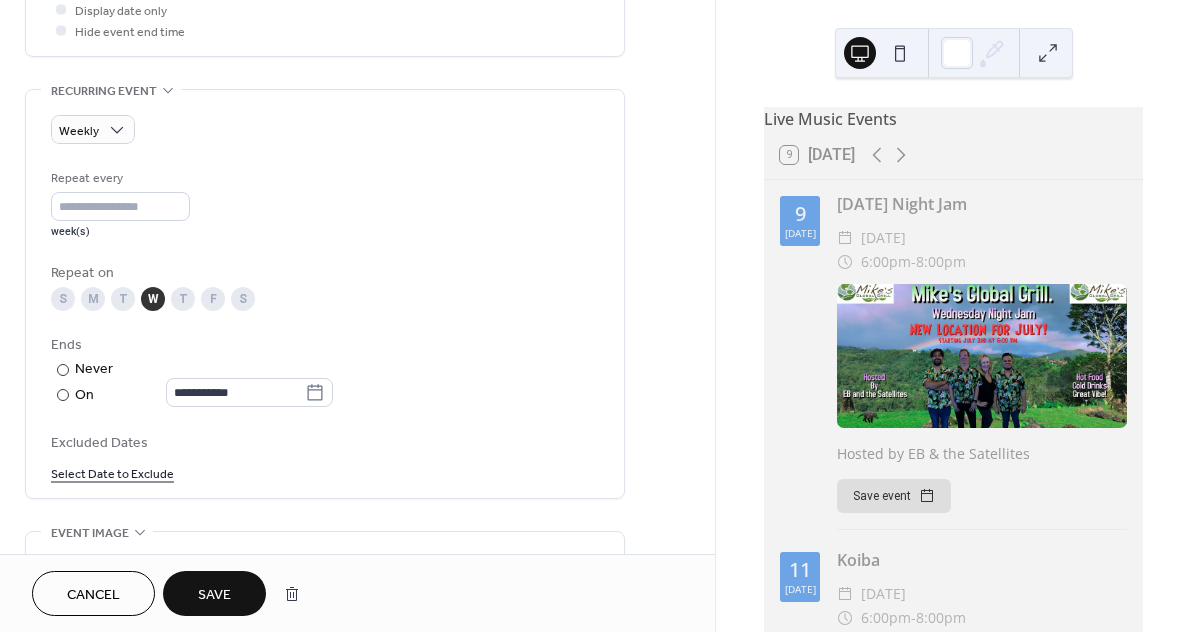 type on "**********" 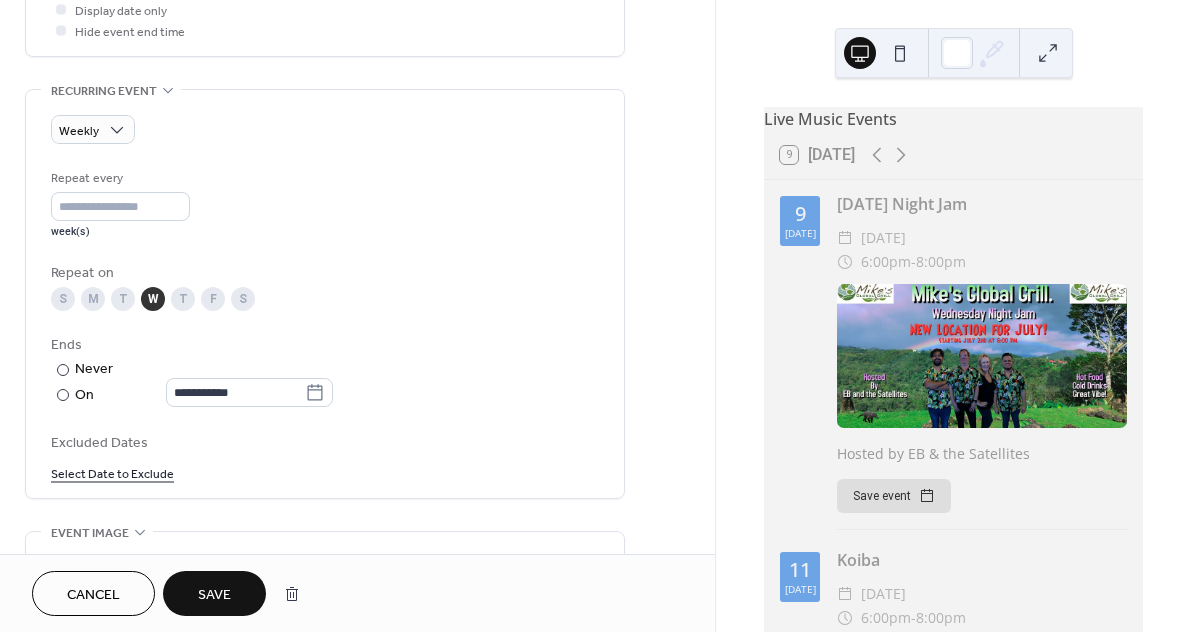 click on "Save" at bounding box center [214, 595] 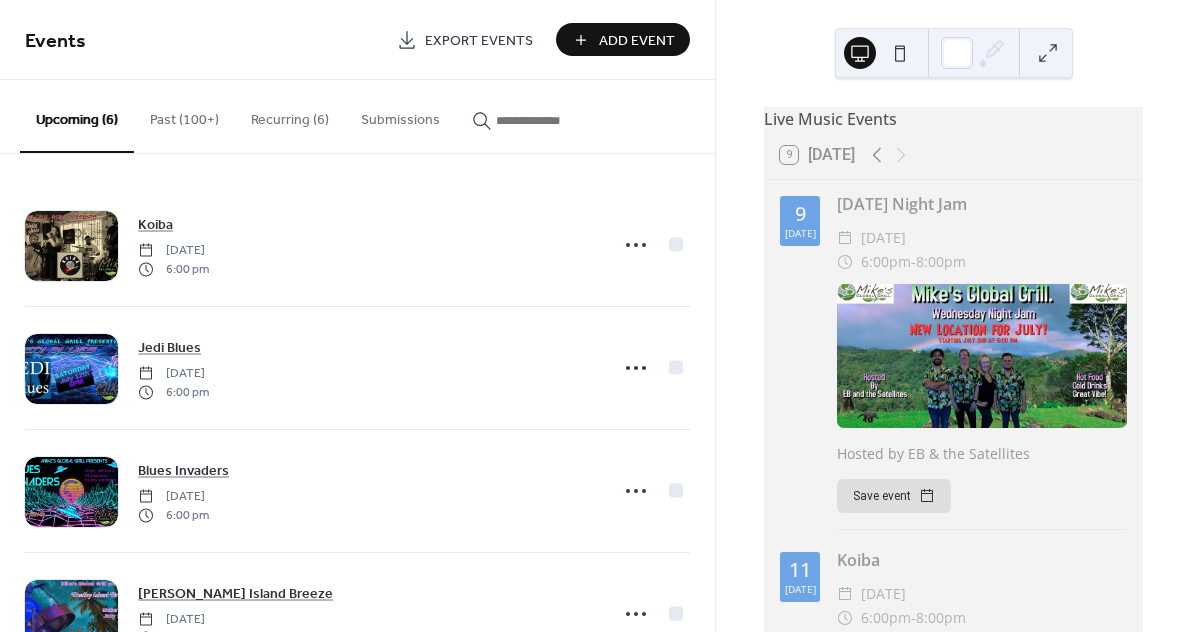 scroll, scrollTop: 0, scrollLeft: 0, axis: both 